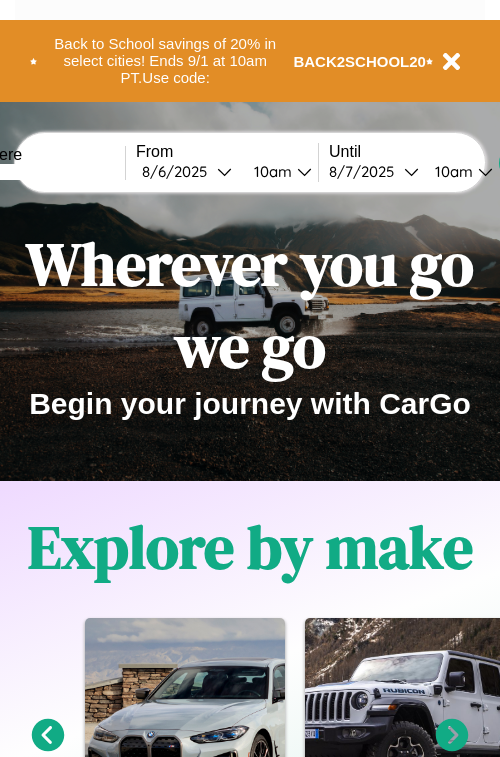 scroll, scrollTop: 0, scrollLeft: 0, axis: both 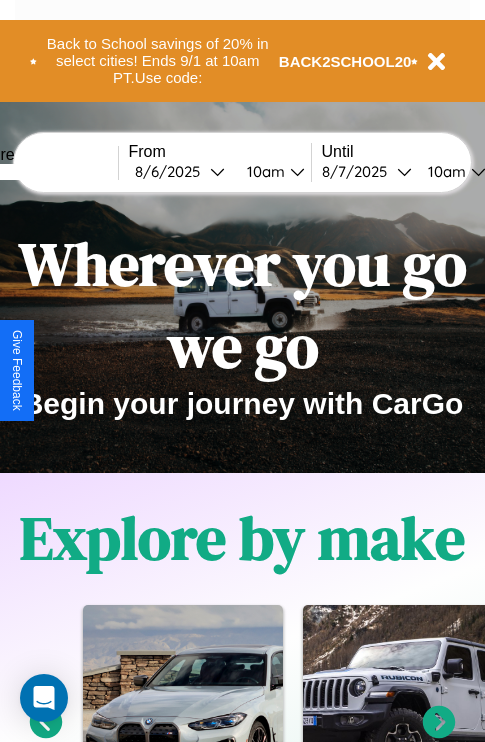 click at bounding box center [43, 172] 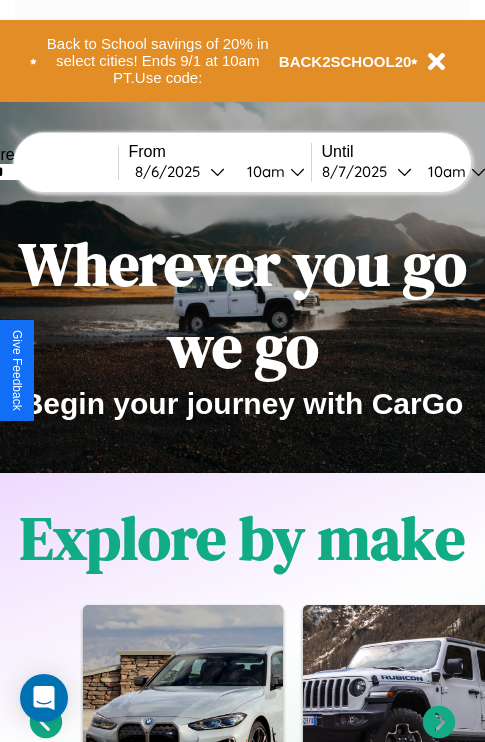 type on "******" 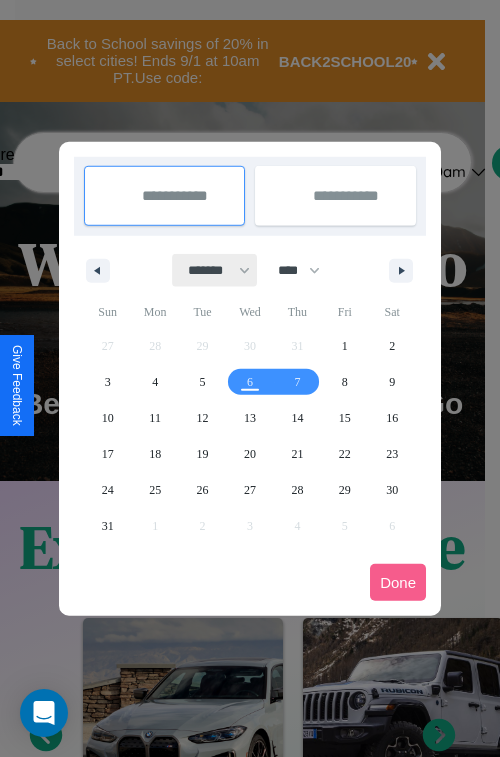 click on "******* ******** ***** ***** *** **** **** ****** ********* ******* ******** ********" at bounding box center (215, 270) 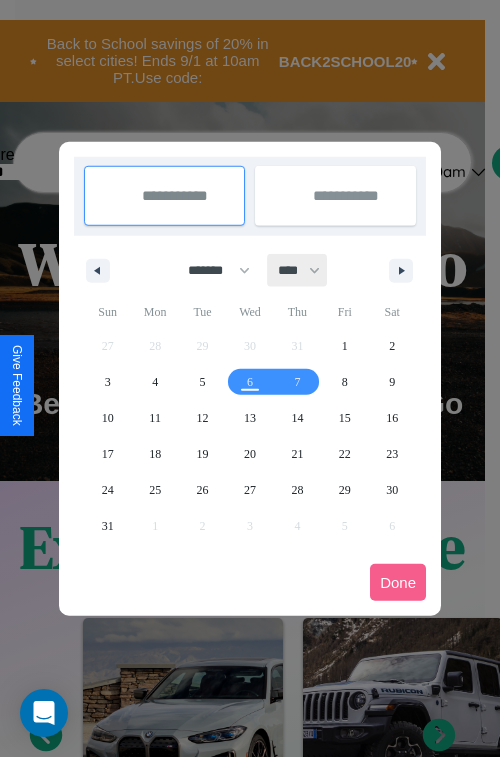 click on "**** **** **** **** **** **** **** **** **** **** **** **** **** **** **** **** **** **** **** **** **** **** **** **** **** **** **** **** **** **** **** **** **** **** **** **** **** **** **** **** **** **** **** **** **** **** **** **** **** **** **** **** **** **** **** **** **** **** **** **** **** **** **** **** **** **** **** **** **** **** **** **** **** **** **** **** **** **** **** **** **** **** **** **** **** **** **** **** **** **** **** **** **** **** **** **** **** **** **** **** **** **** **** **** **** **** **** **** **** **** **** **** **** **** **** **** **** **** **** **** ****" at bounding box center (298, 270) 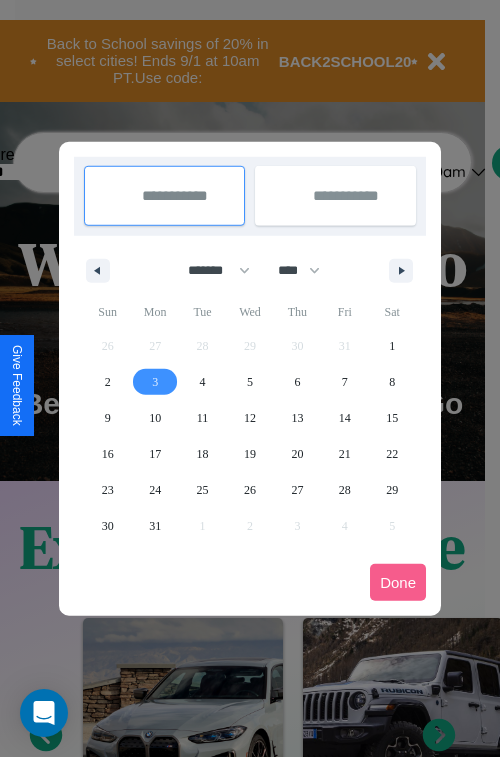 click on "3" at bounding box center (155, 382) 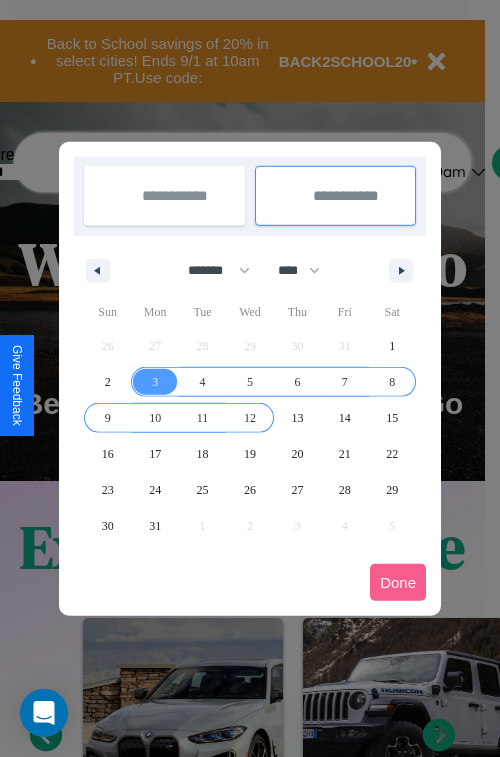 click on "12" at bounding box center (250, 418) 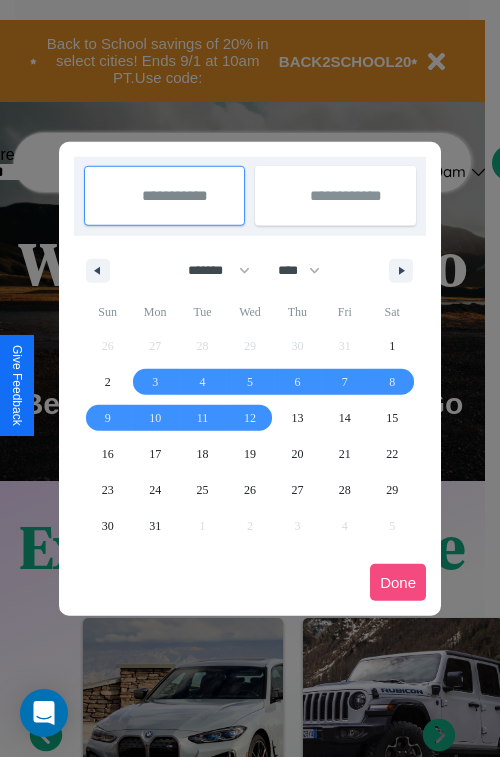click on "Done" at bounding box center [398, 582] 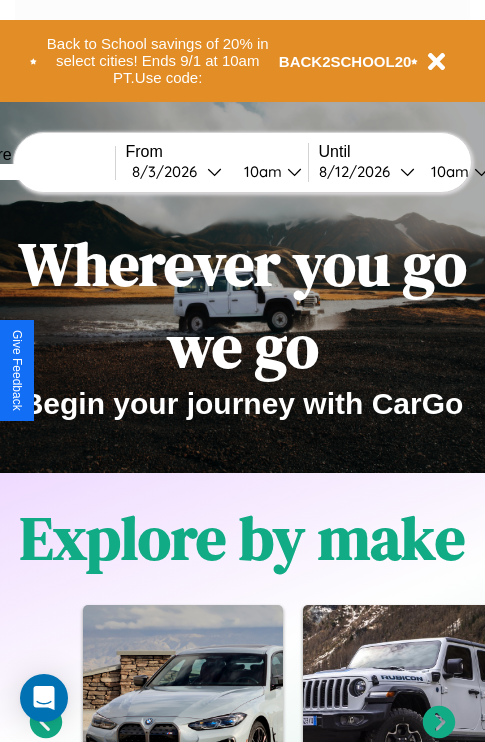 click on "10am" at bounding box center [260, 171] 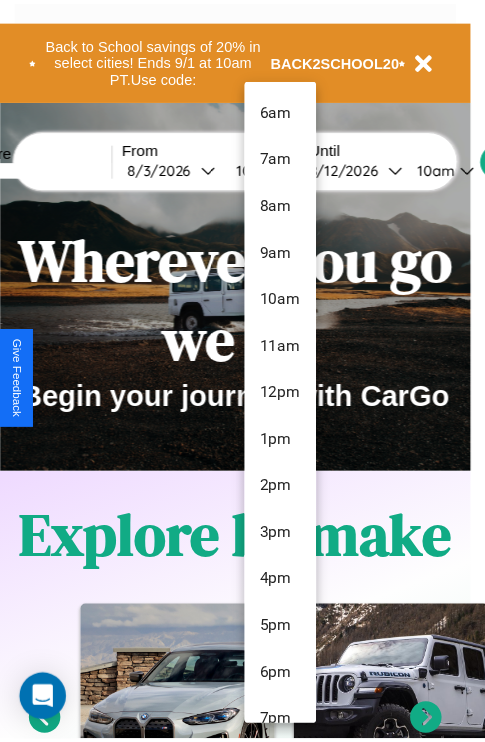 scroll, scrollTop: 115, scrollLeft: 0, axis: vertical 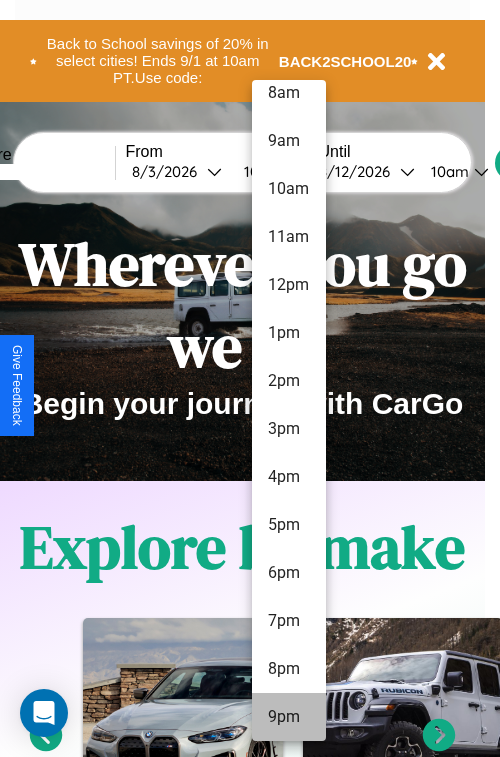 click on "9pm" at bounding box center [289, 717] 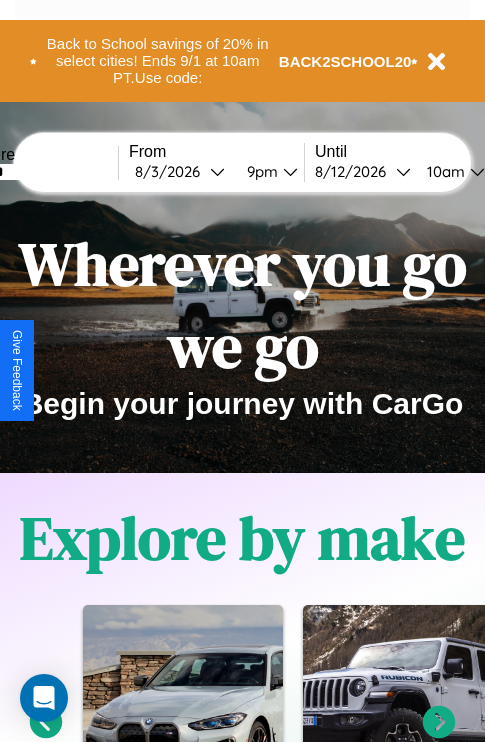 scroll, scrollTop: 0, scrollLeft: 68, axis: horizontal 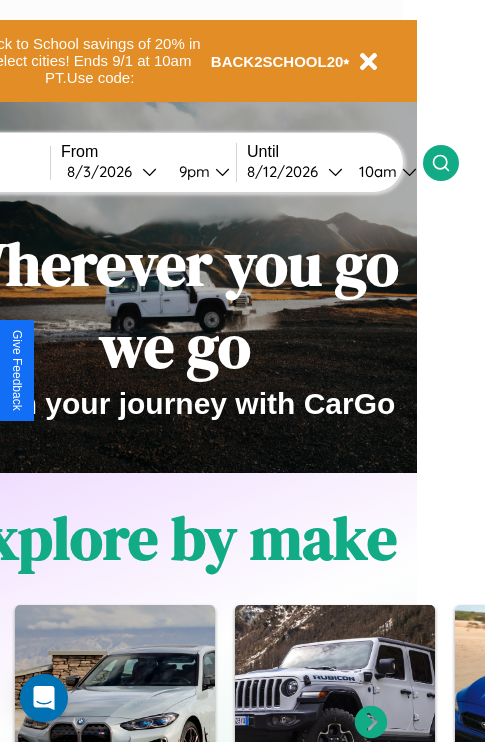 click 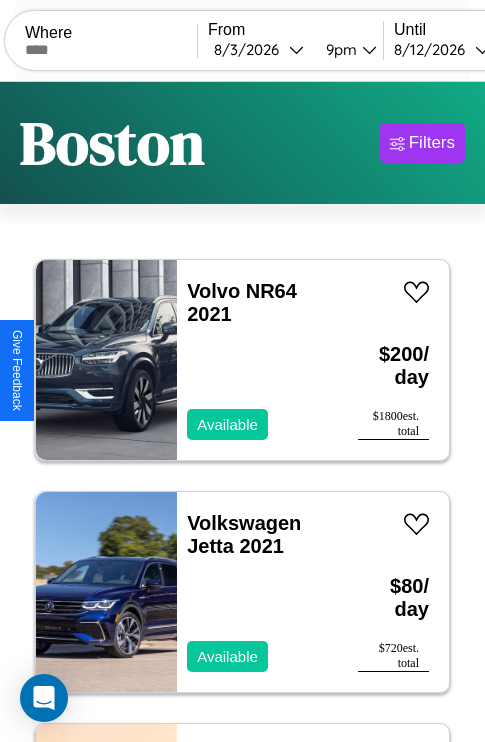 scroll, scrollTop: 66, scrollLeft: 0, axis: vertical 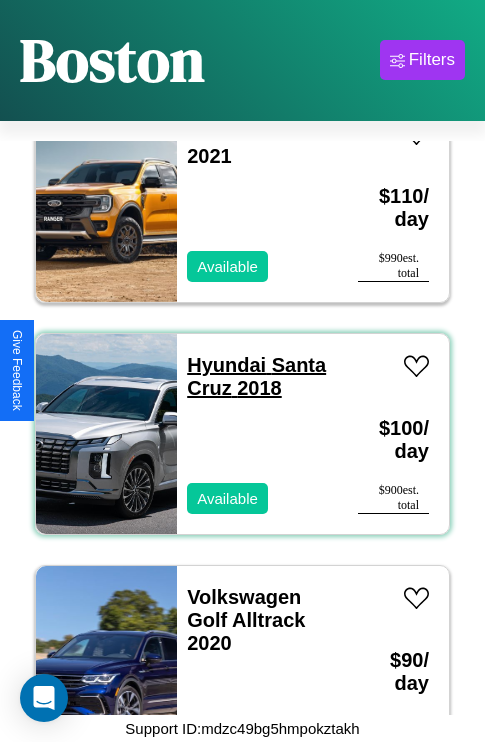 click on "Hyundai   Santa Cruz   2018" at bounding box center (256, 376) 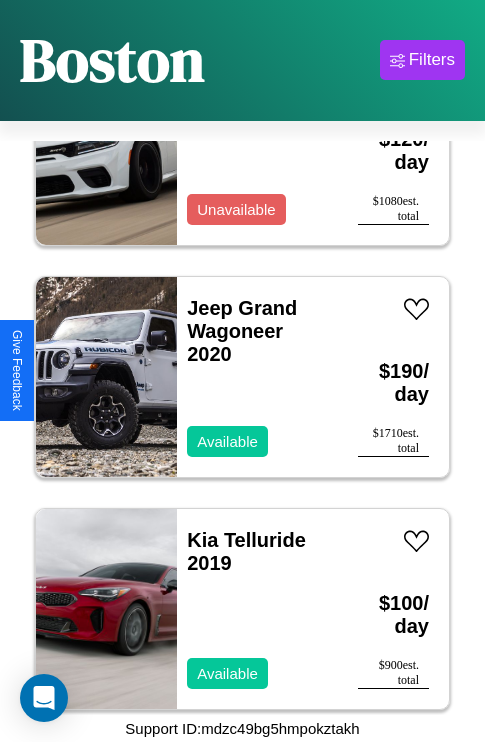 scroll, scrollTop: 28222, scrollLeft: 0, axis: vertical 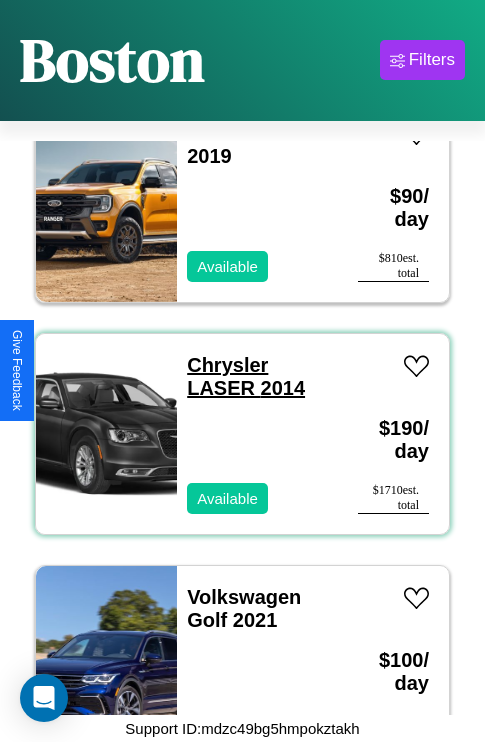 click on "Chrysler   LASER   2014" at bounding box center [246, 376] 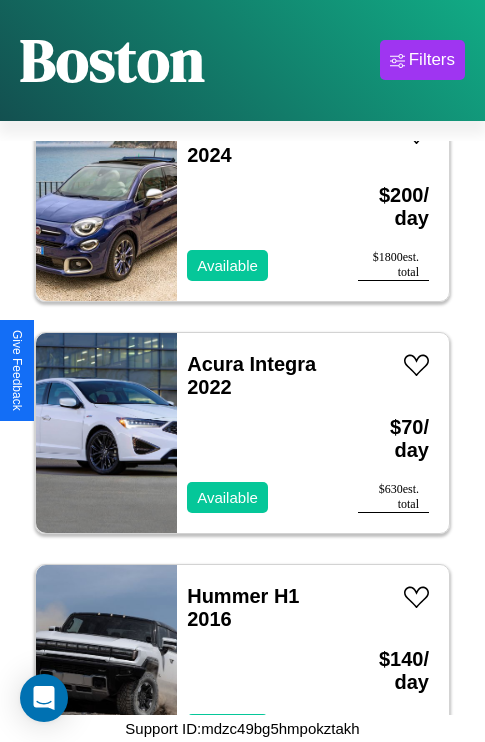 scroll, scrollTop: 1515, scrollLeft: 0, axis: vertical 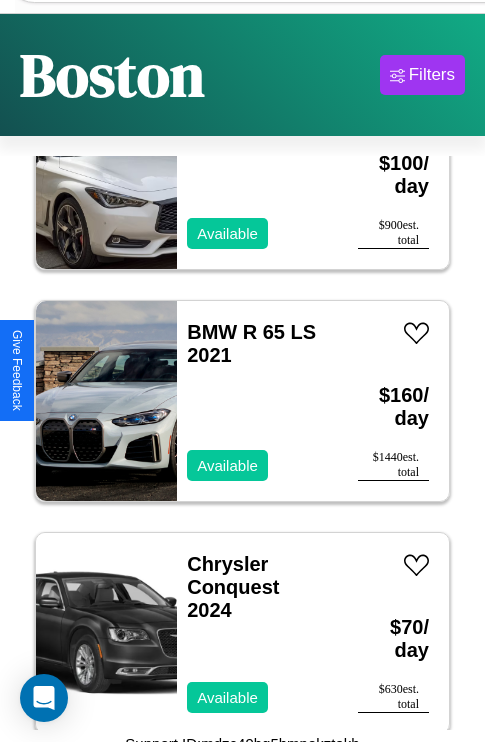 click on "Volkswagen   KOMBI   2024" at bounding box center [245, 1271] 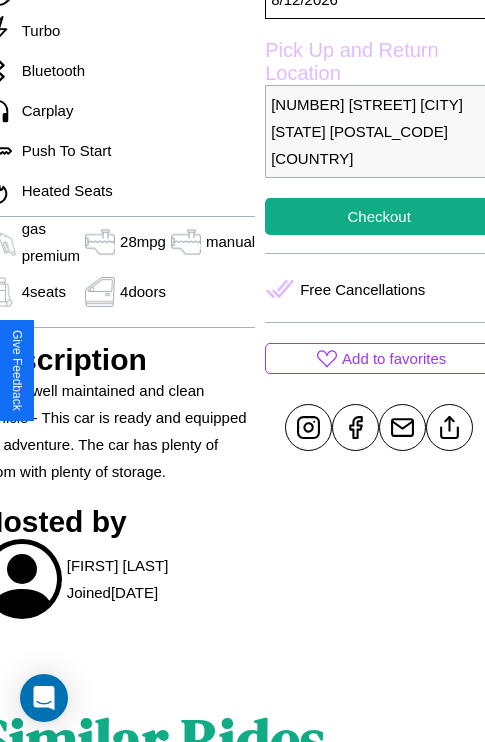 scroll, scrollTop: 672, scrollLeft: 91, axis: both 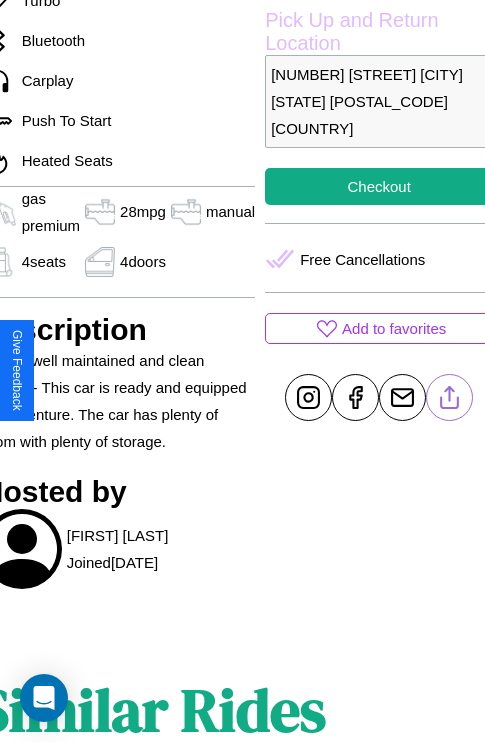 click 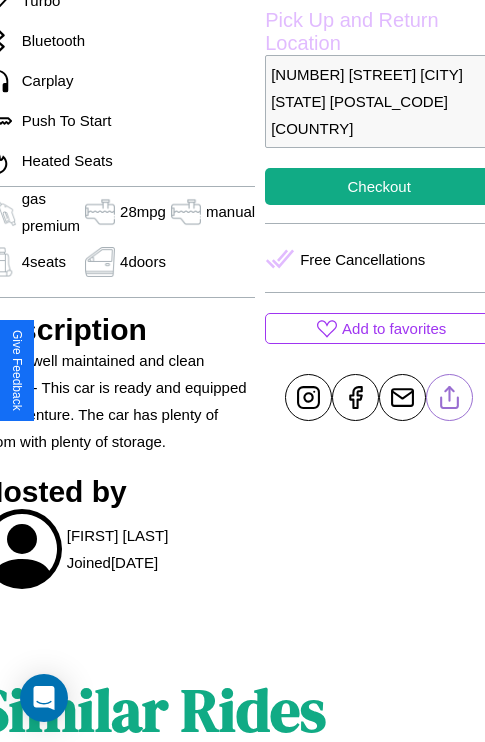 scroll, scrollTop: 461, scrollLeft: 91, axis: both 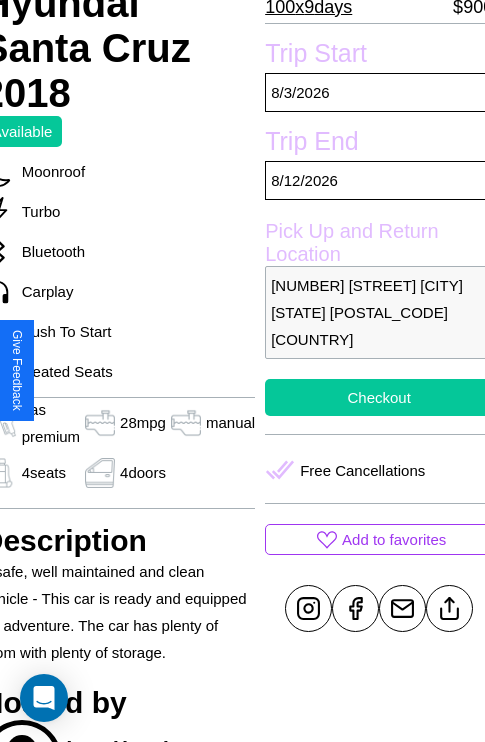 click on "Checkout" at bounding box center [379, 397] 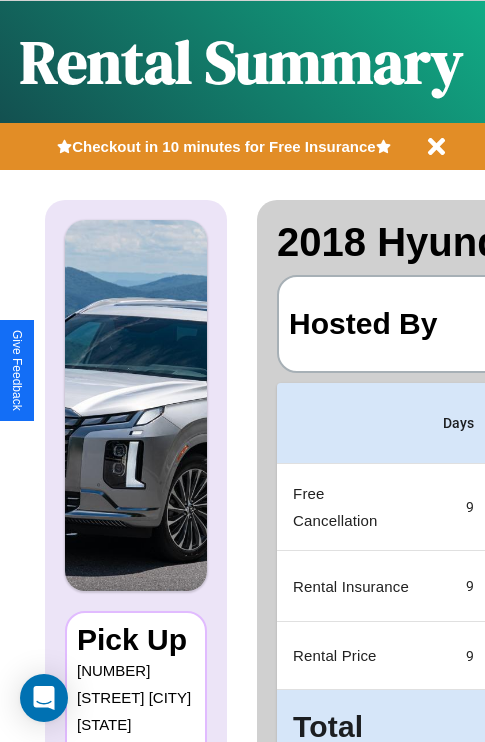scroll, scrollTop: 90, scrollLeft: 0, axis: vertical 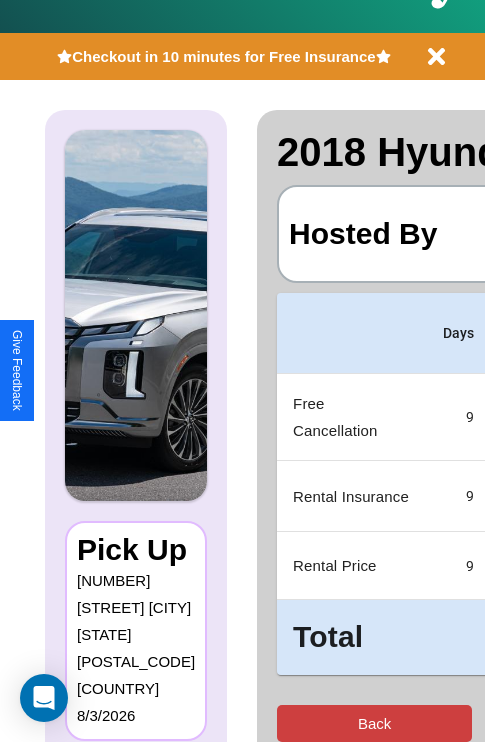 click on "Back" at bounding box center [374, 723] 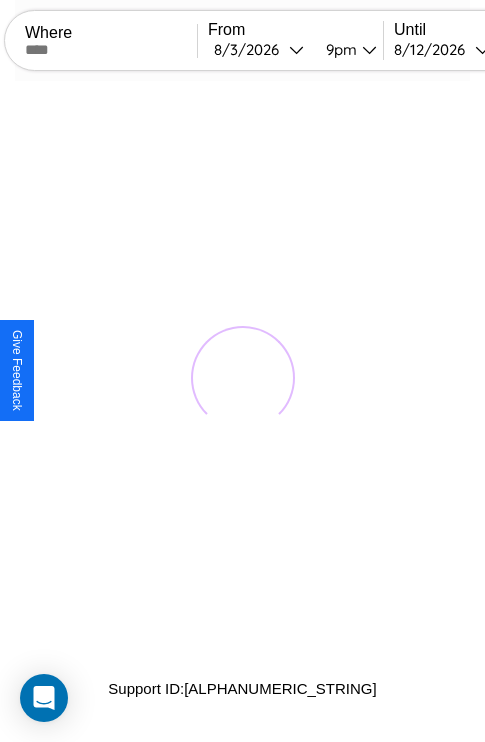 scroll, scrollTop: 0, scrollLeft: 0, axis: both 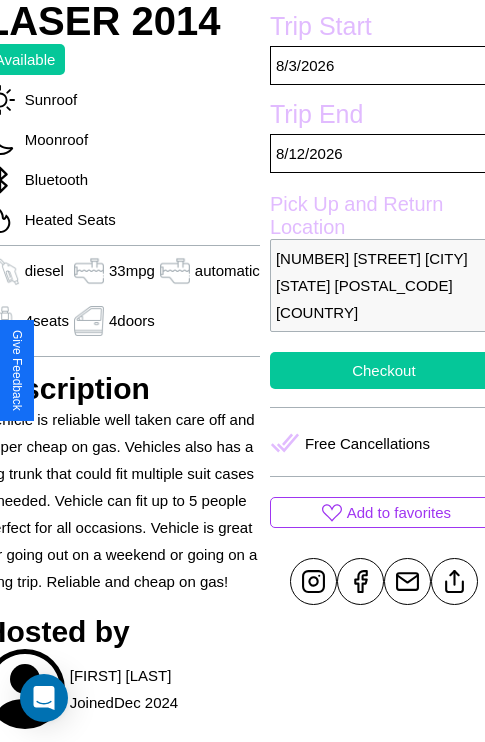 click on "Checkout" at bounding box center [384, 370] 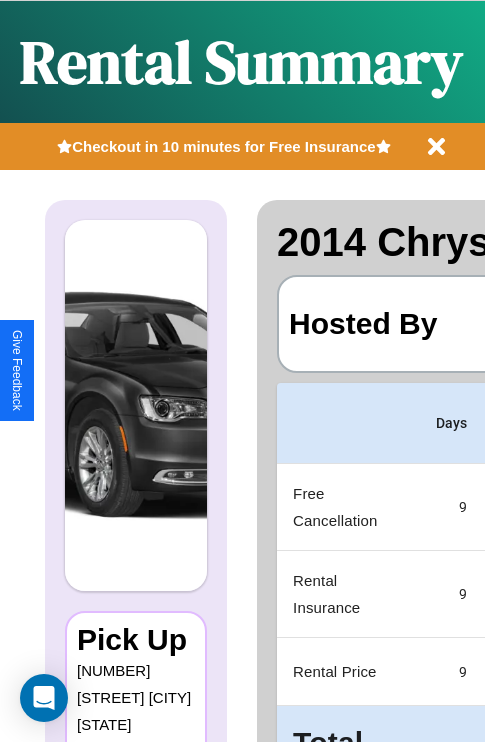 scroll, scrollTop: 0, scrollLeft: 408, axis: horizontal 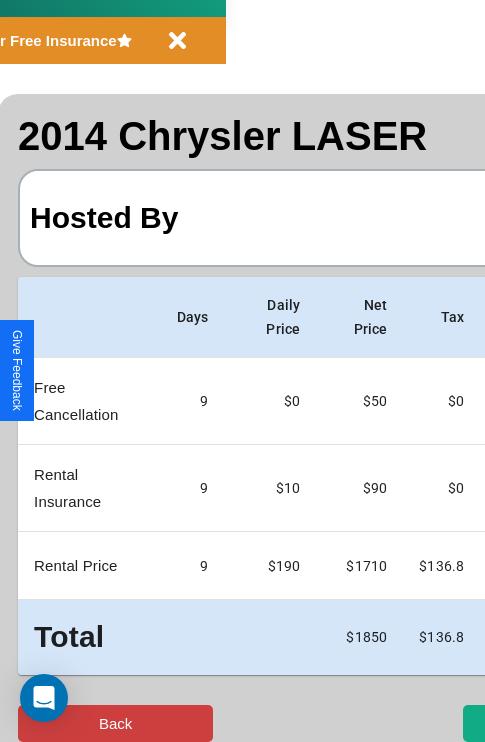 click on "Back" at bounding box center (115, 723) 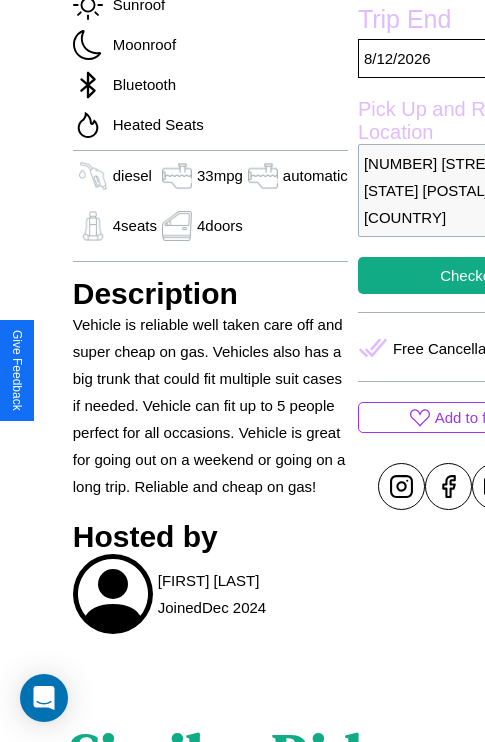 scroll, scrollTop: 669, scrollLeft: 0, axis: vertical 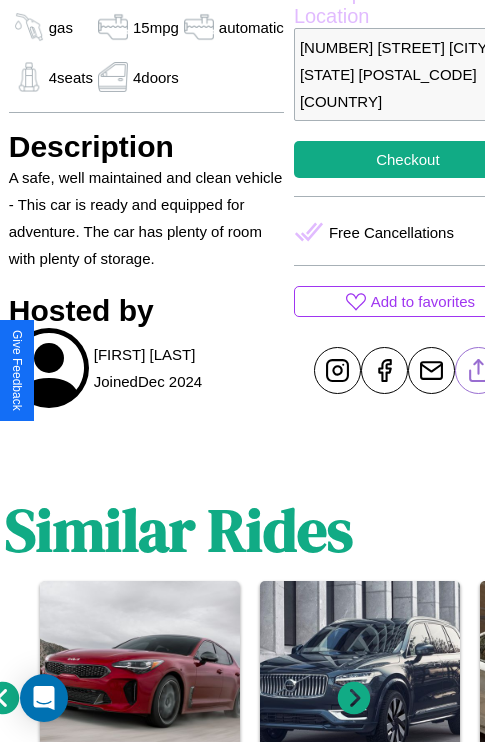 click 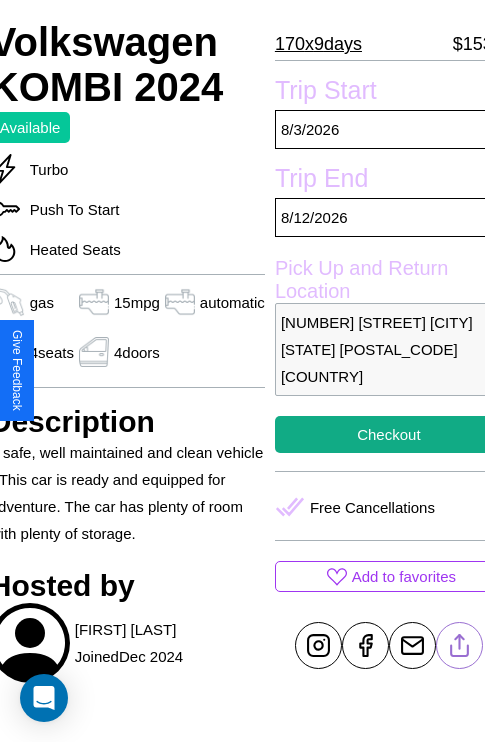 scroll, scrollTop: 440, scrollLeft: 84, axis: both 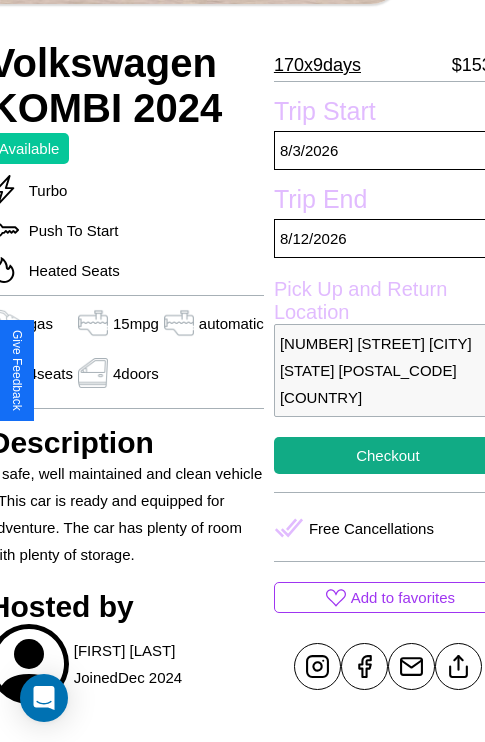 click on "5920 Jefferson Street  Boston Massachusetts 28531 United States" at bounding box center [388, 370] 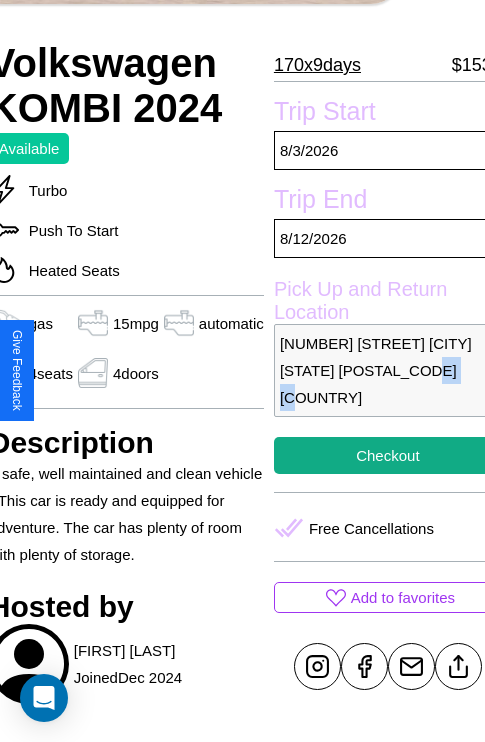 click on "5920 Jefferson Street  Boston Massachusetts 28531 United States" at bounding box center (388, 370) 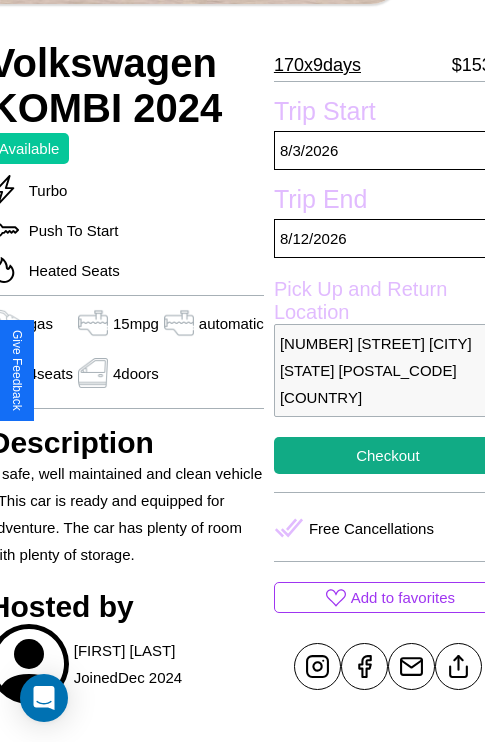 click on "5920 Jefferson Street  Boston Massachusetts 28531 United States" at bounding box center (388, 370) 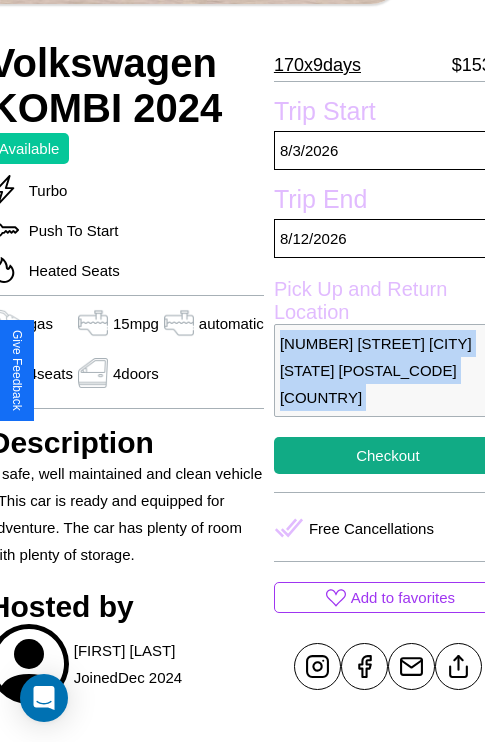 click on "5920 Jefferson Street  Boston Massachusetts 28531 United States" at bounding box center (388, 370) 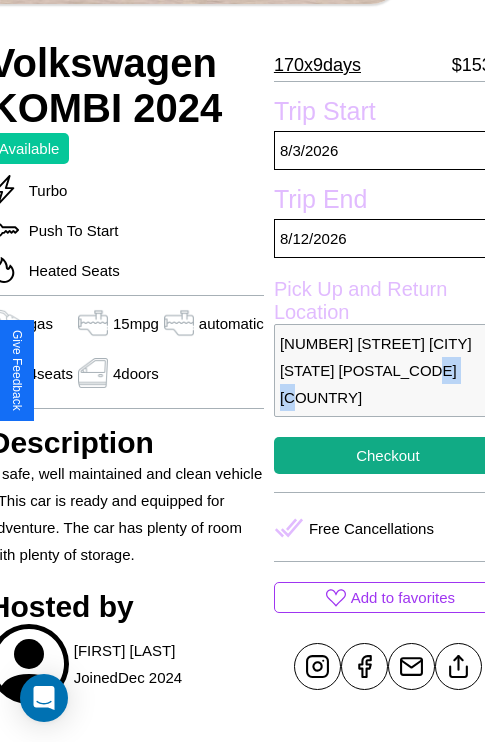 click on "5920 Jefferson Street  Boston Massachusetts 28531 United States" at bounding box center [388, 370] 